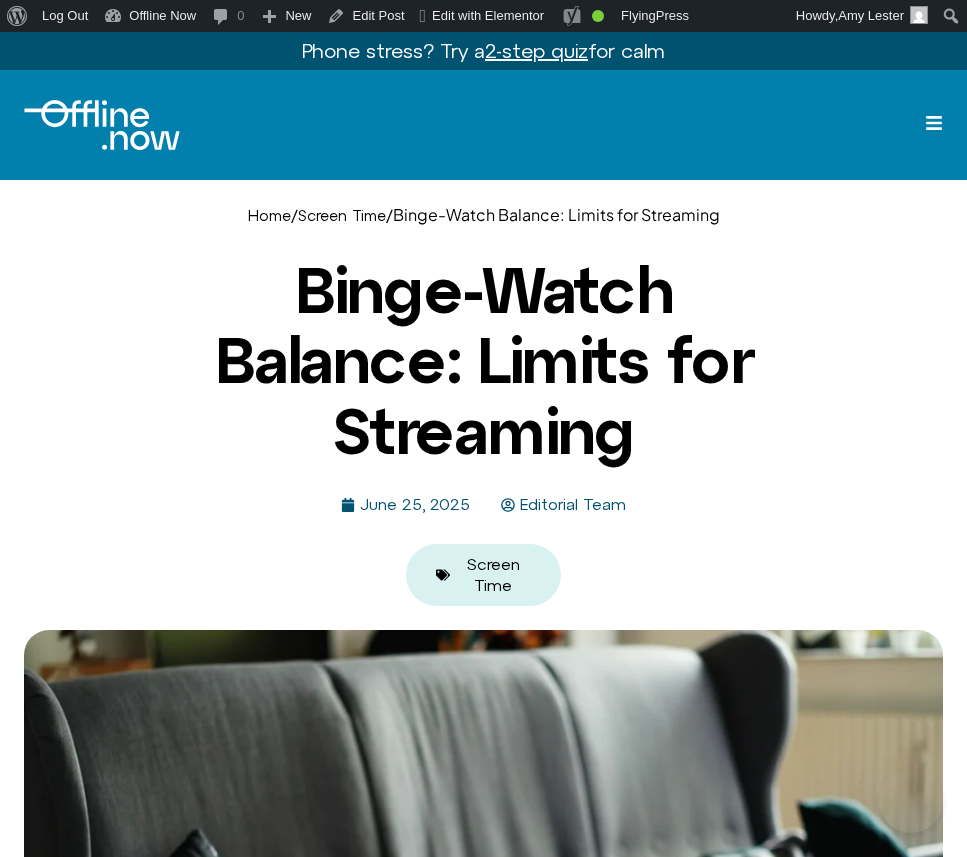 scroll, scrollTop: 2407, scrollLeft: 0, axis: vertical 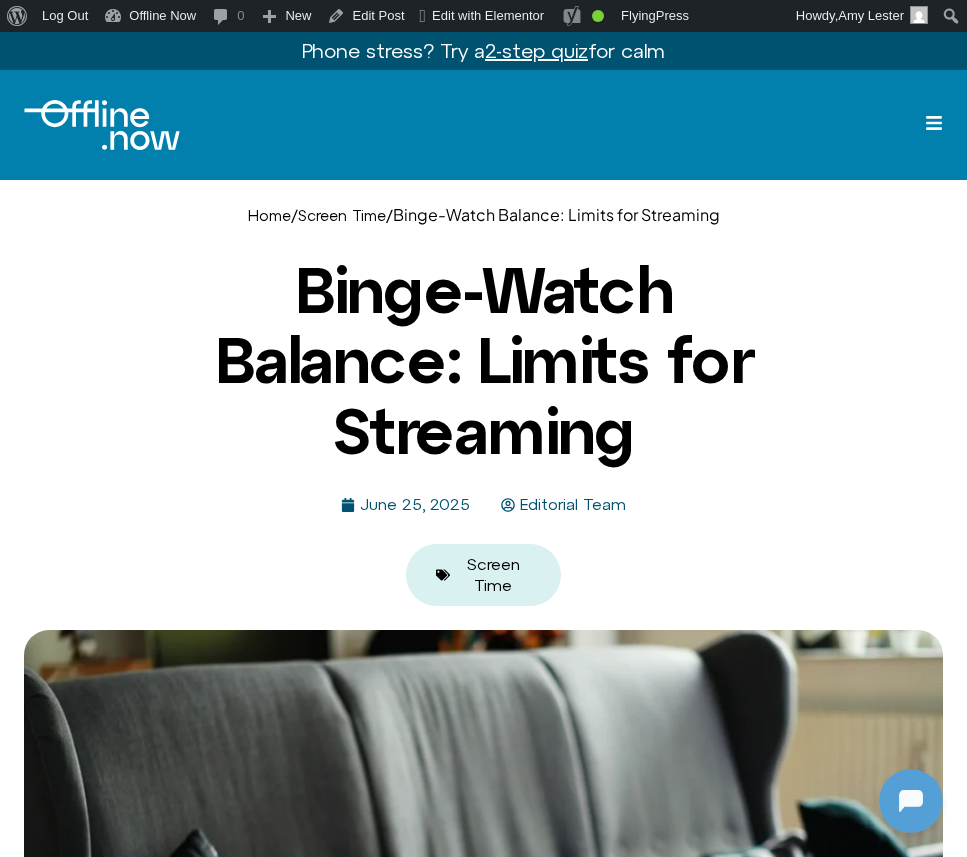 click at bounding box center [102, 125] 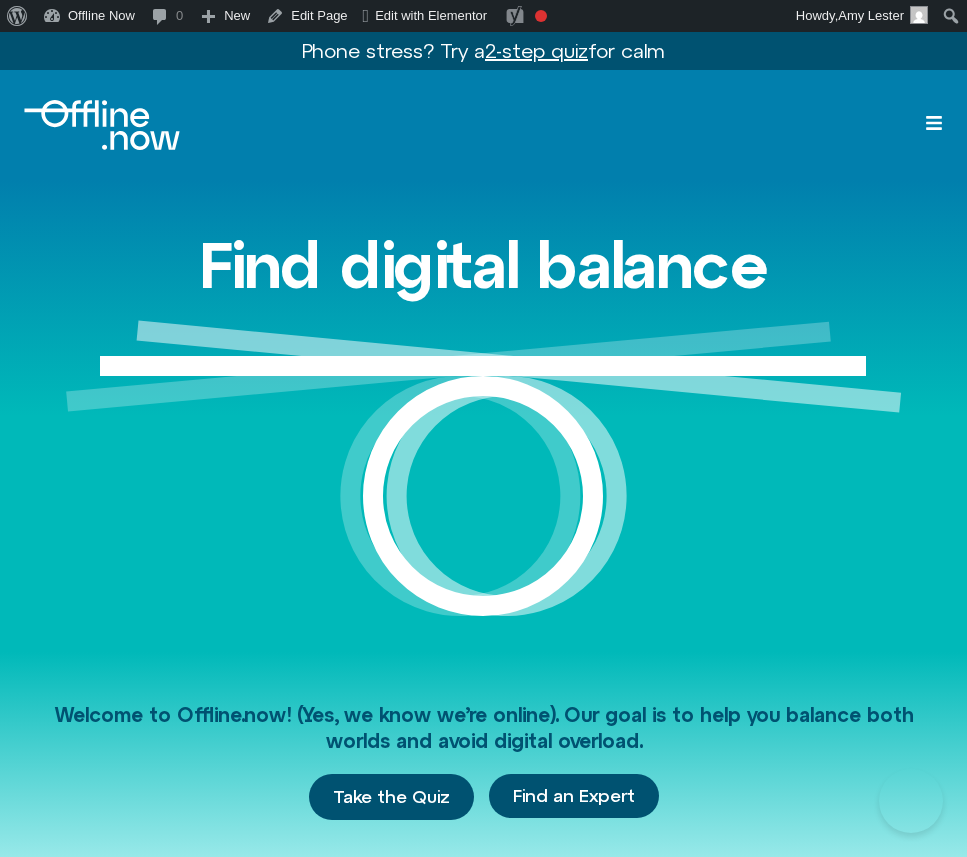 scroll, scrollTop: 0, scrollLeft: 0, axis: both 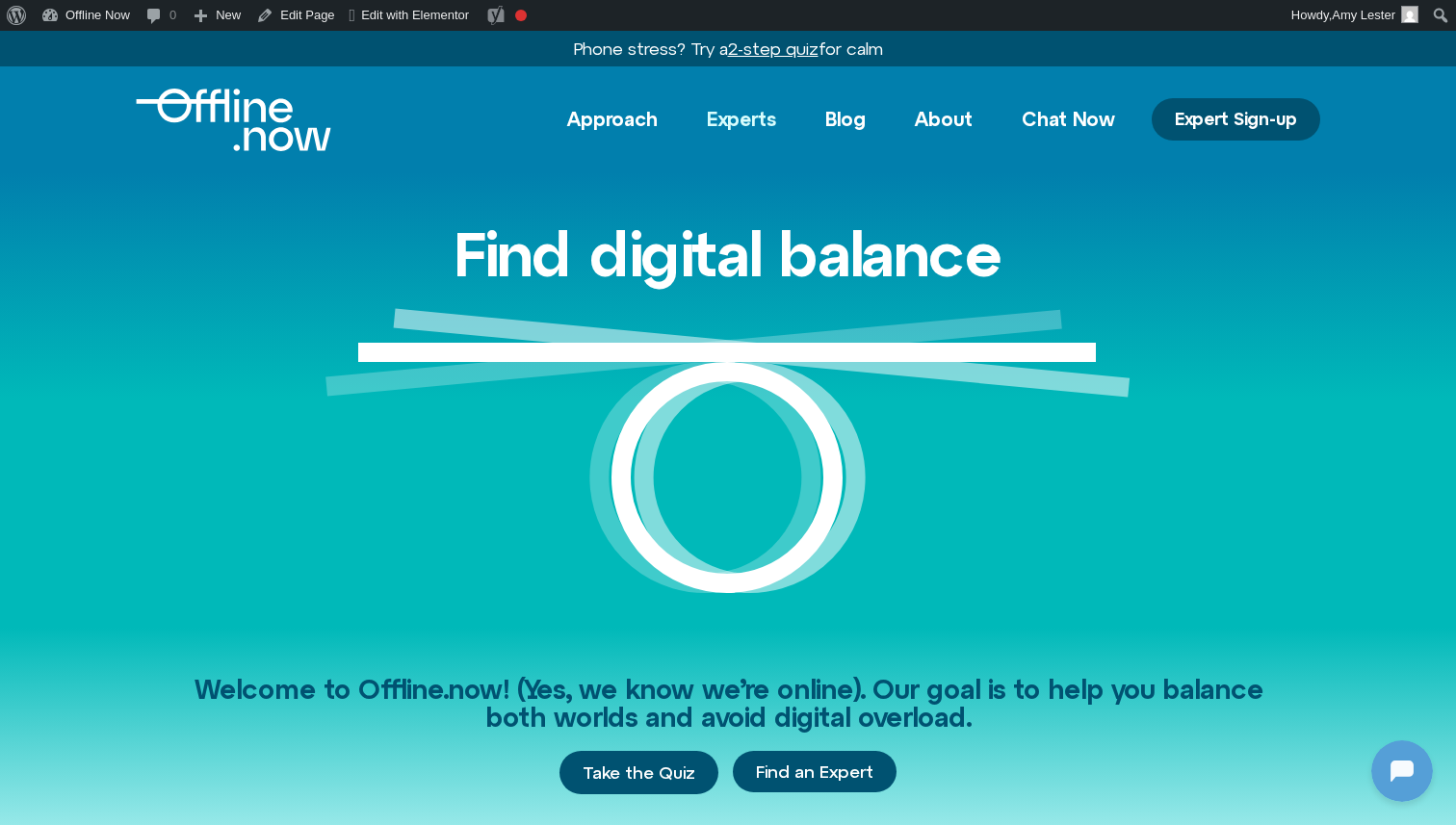 click on "Experts" 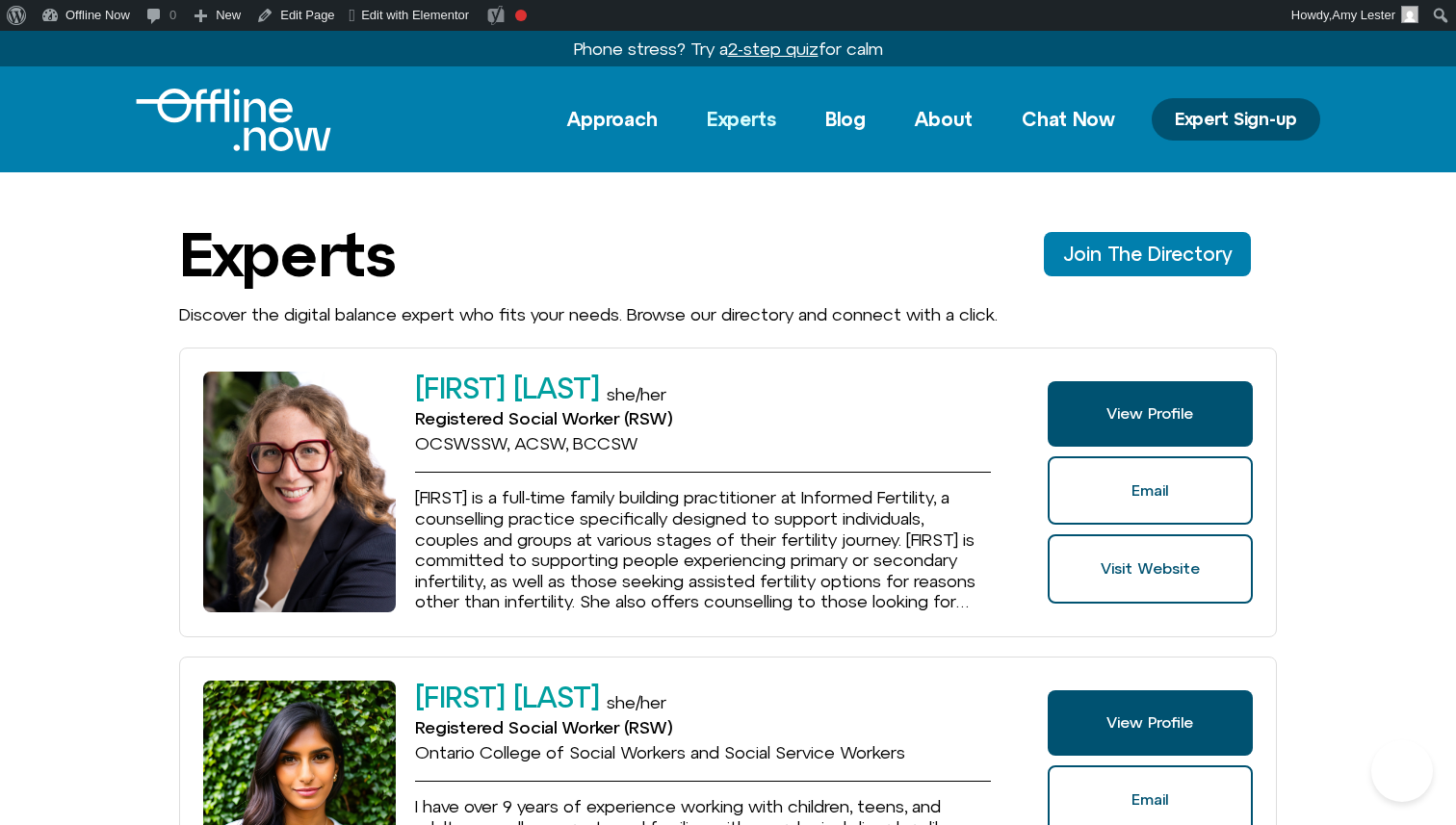 scroll, scrollTop: 0, scrollLeft: 0, axis: both 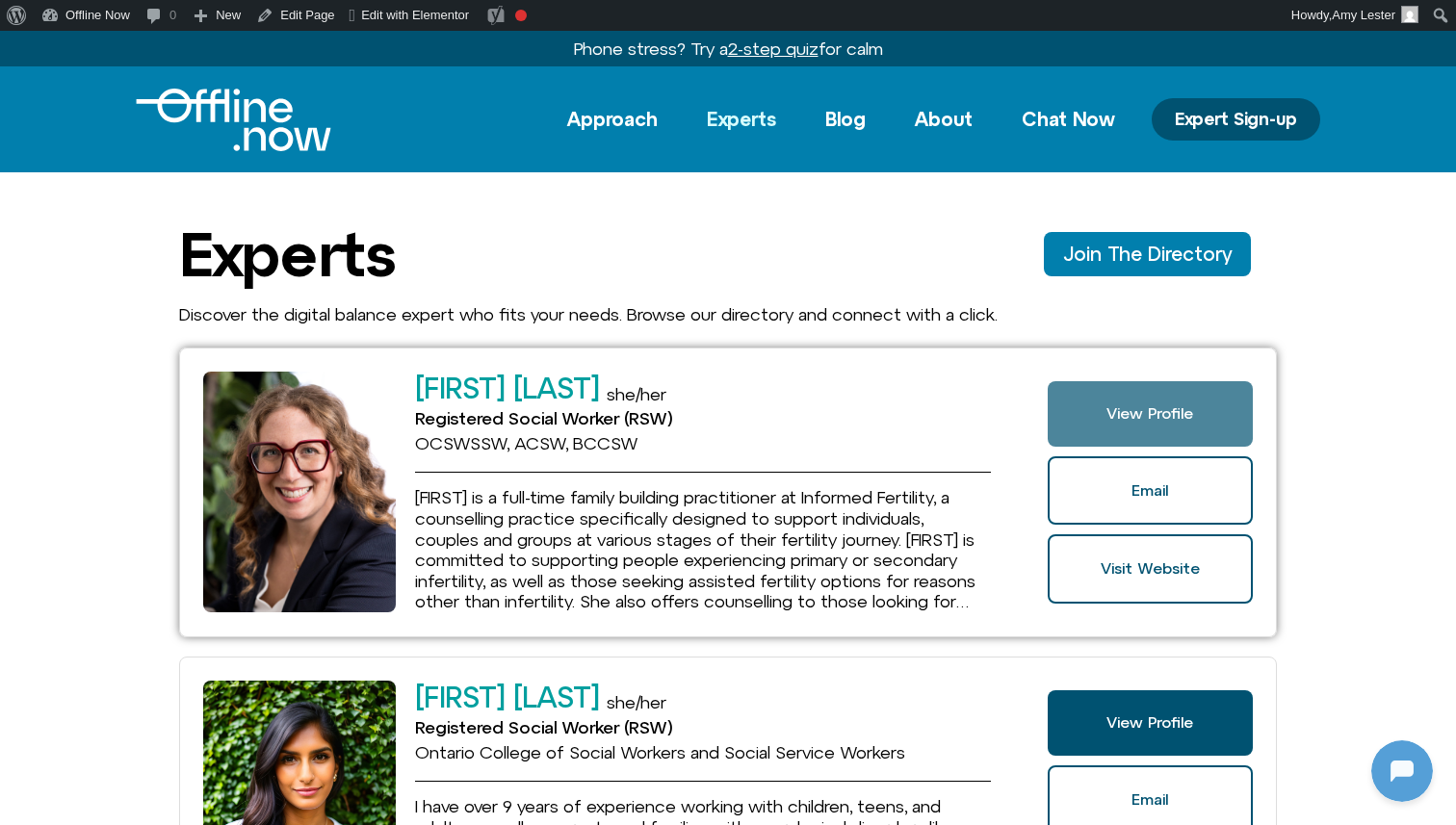 click on "View Profile" 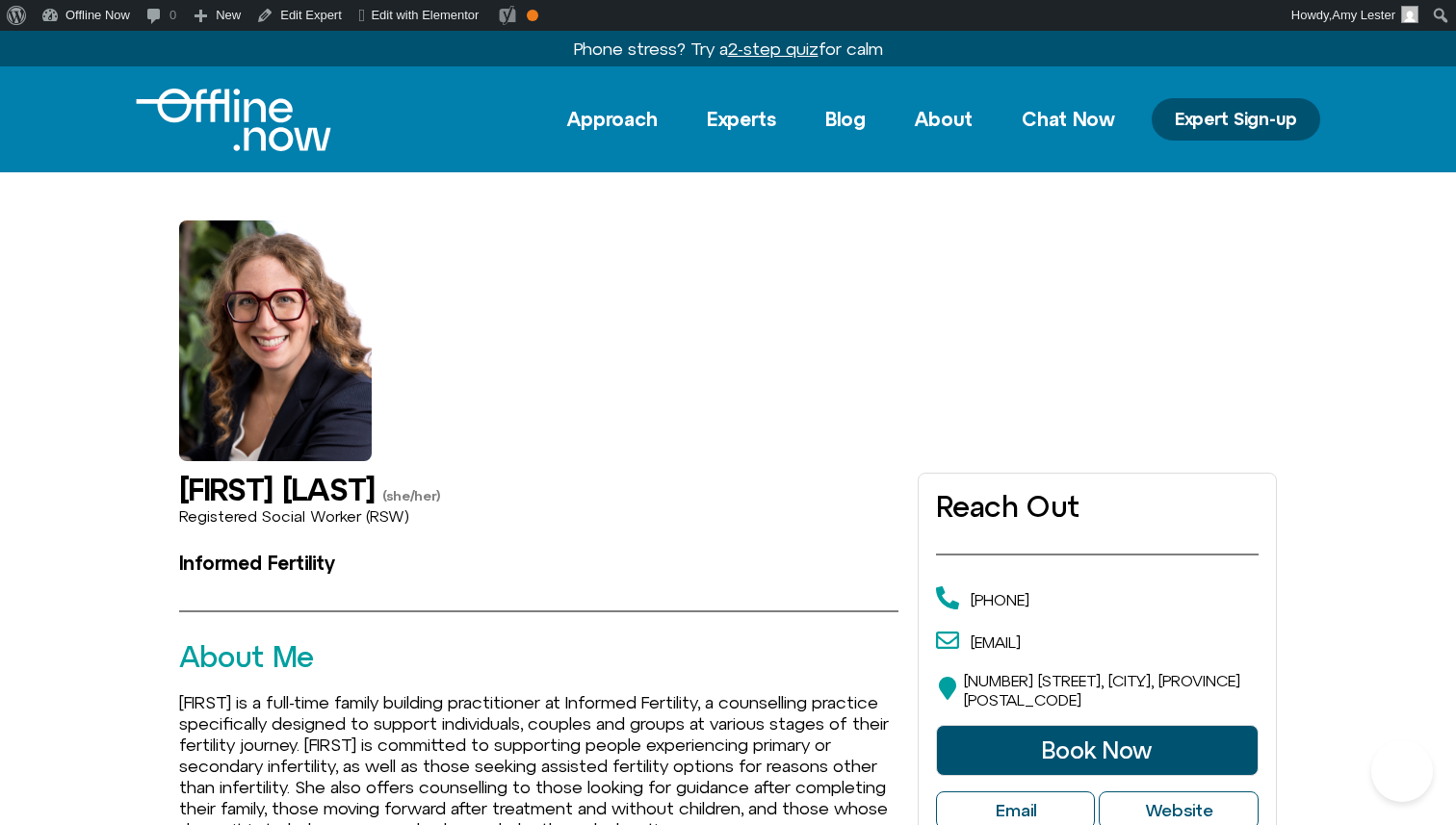 scroll, scrollTop: 0, scrollLeft: 0, axis: both 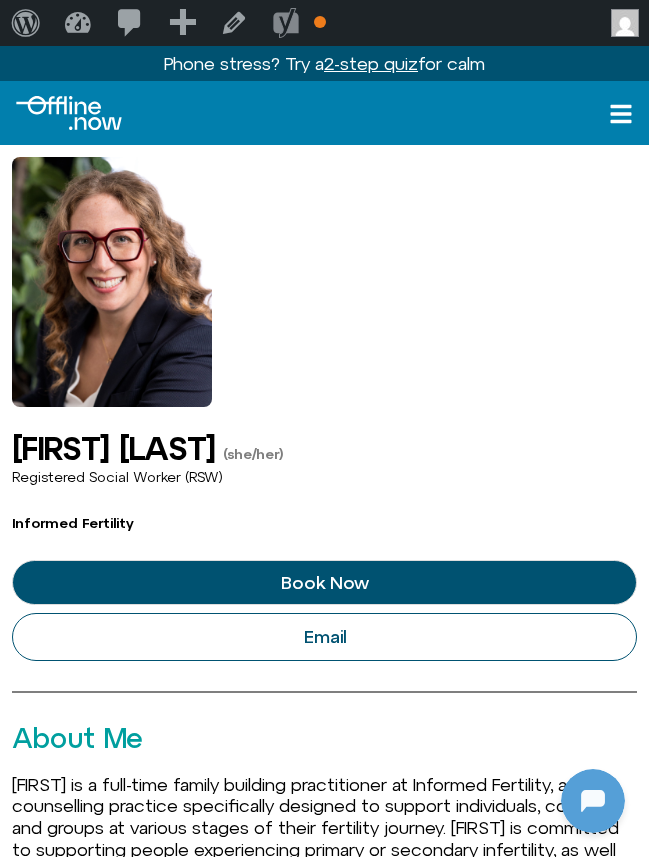 click at bounding box center [324, 282] 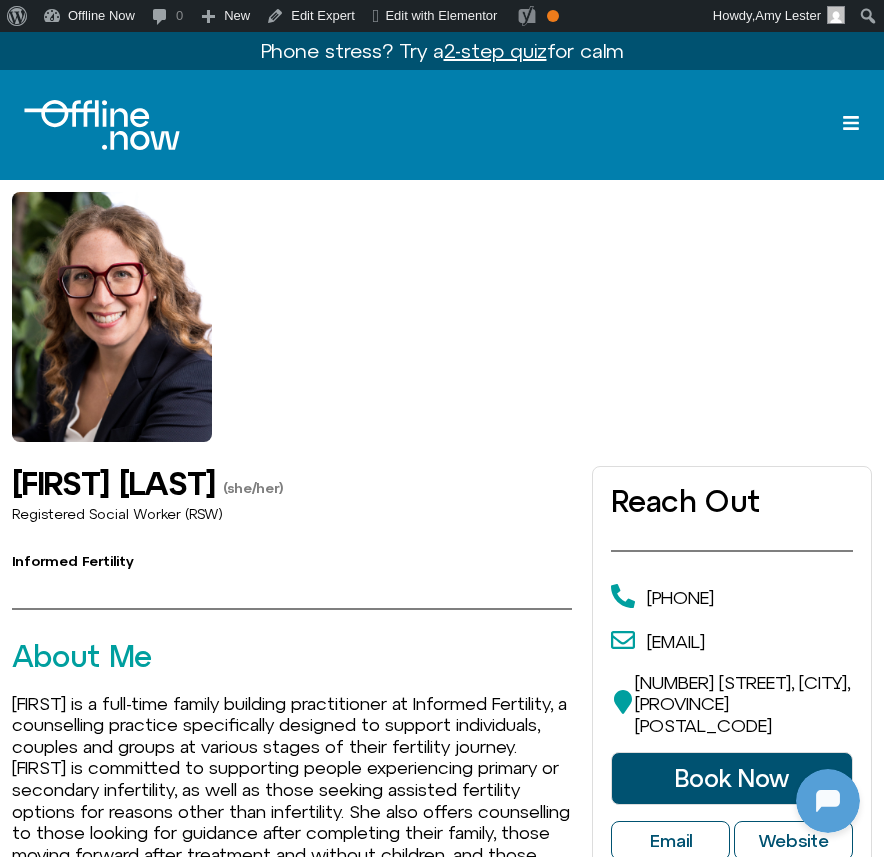 click at bounding box center [442, 317] 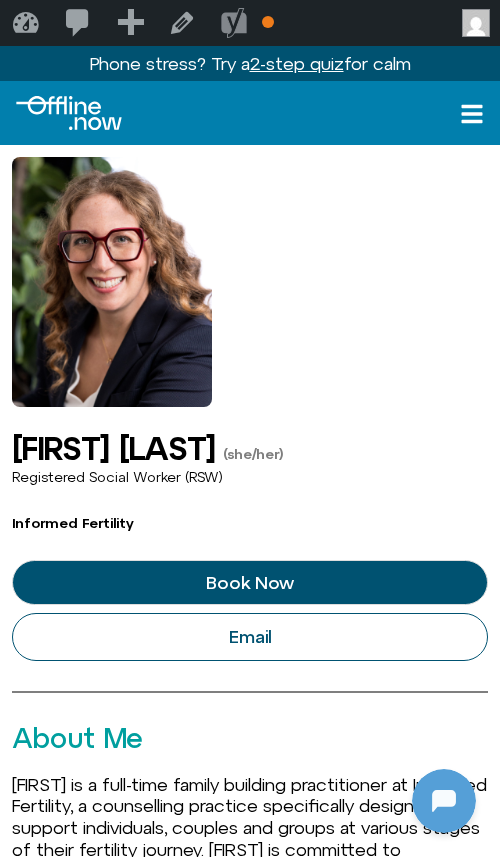 click on "Informed Fertility" at bounding box center [250, 515] 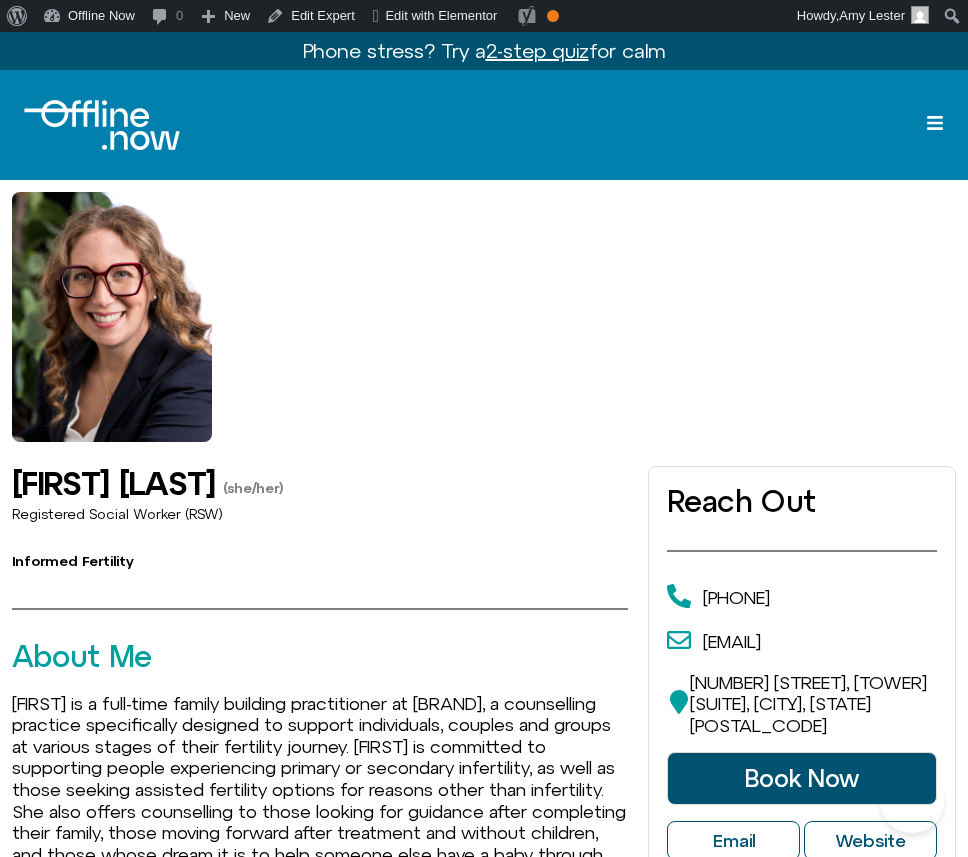 scroll, scrollTop: 0, scrollLeft: 0, axis: both 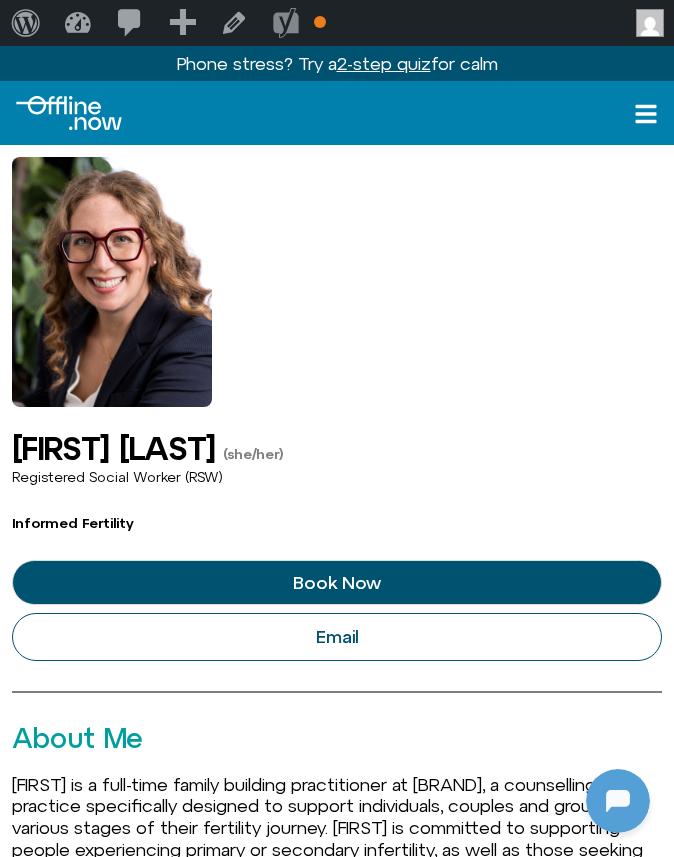 click on "Informed Fertility" at bounding box center [337, 515] 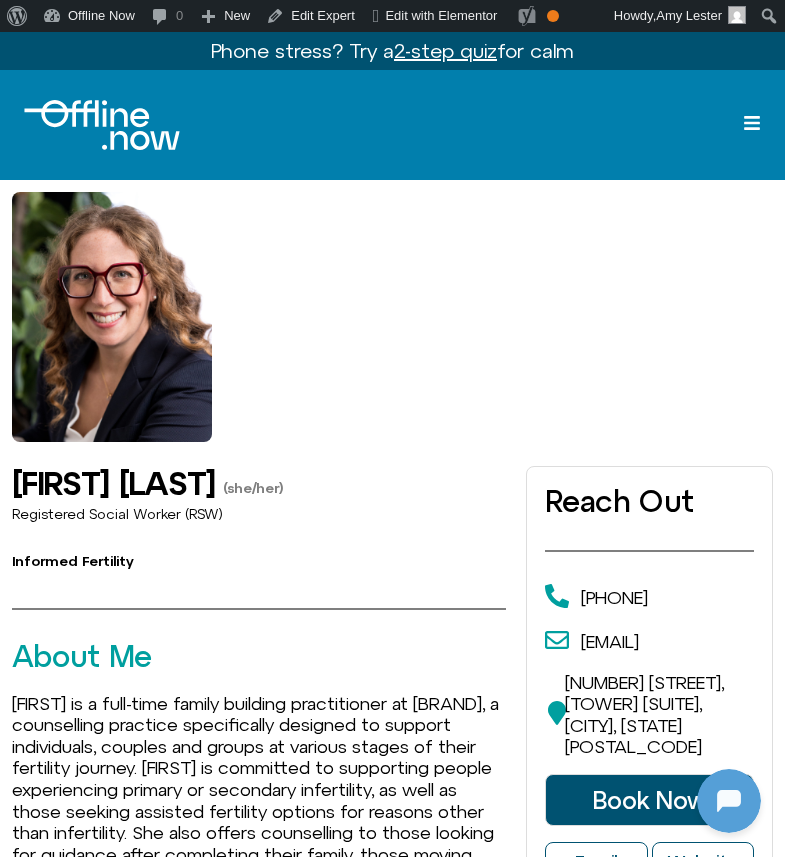 click 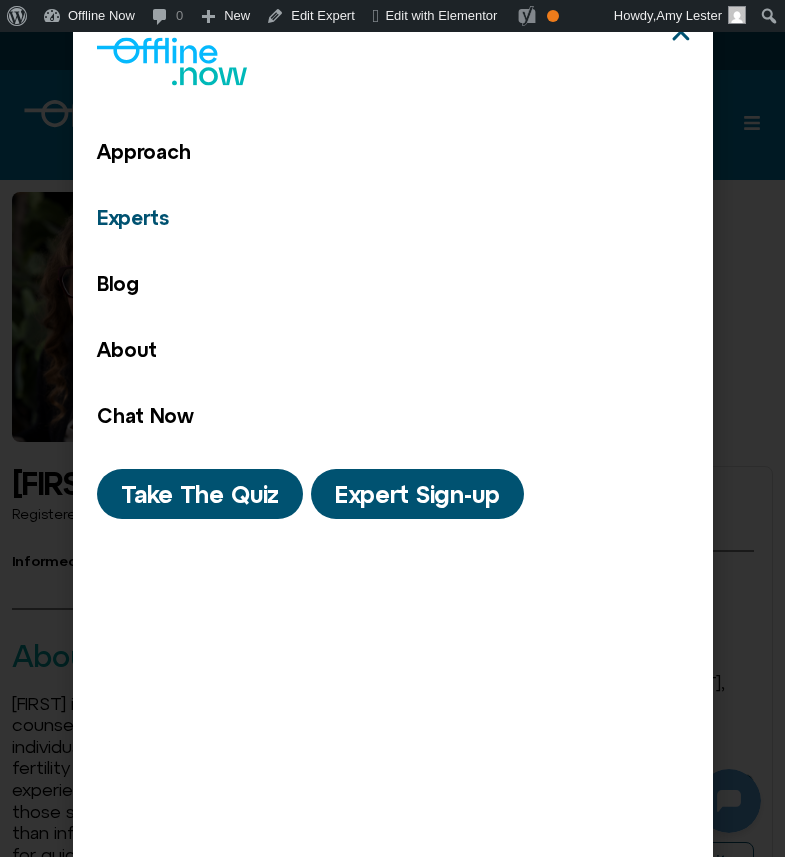 click on "Experts" 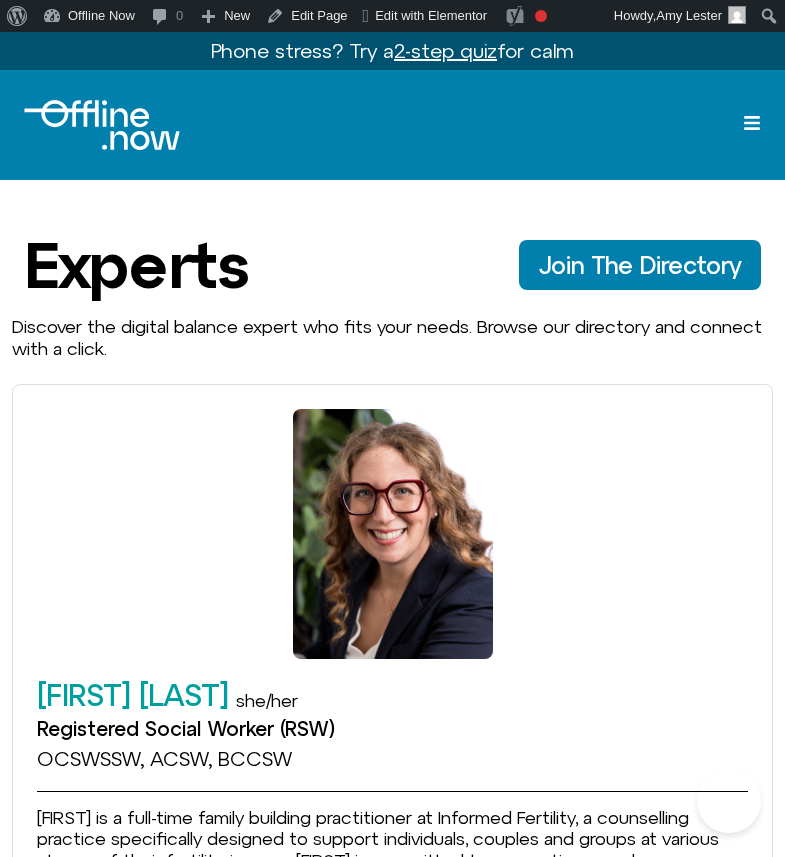 scroll, scrollTop: 0, scrollLeft: 0, axis: both 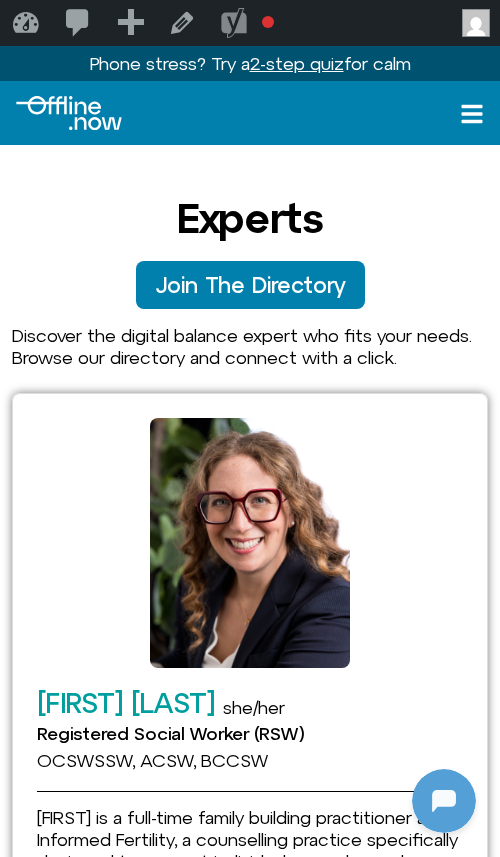 click 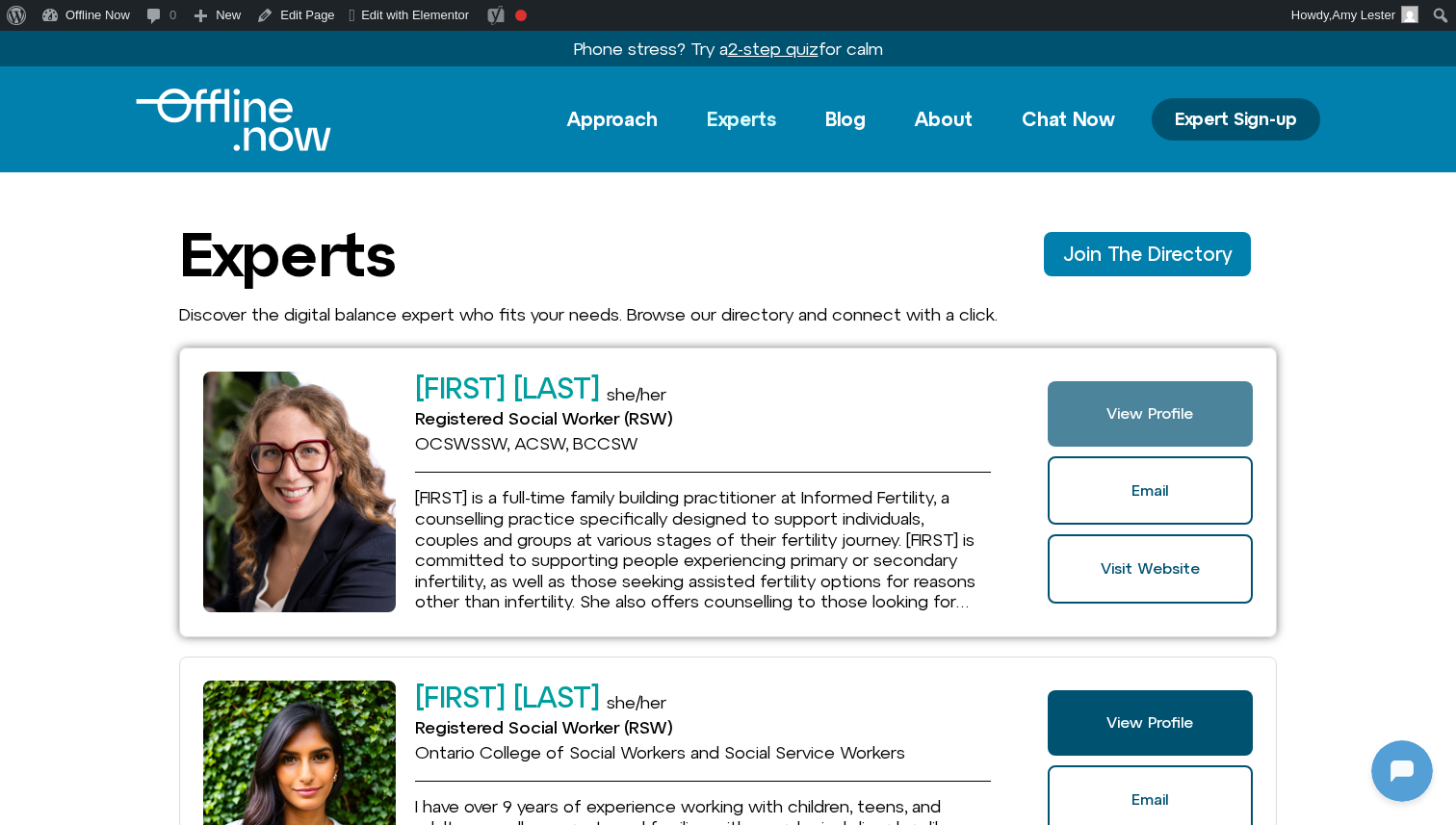 click on "View Profile" 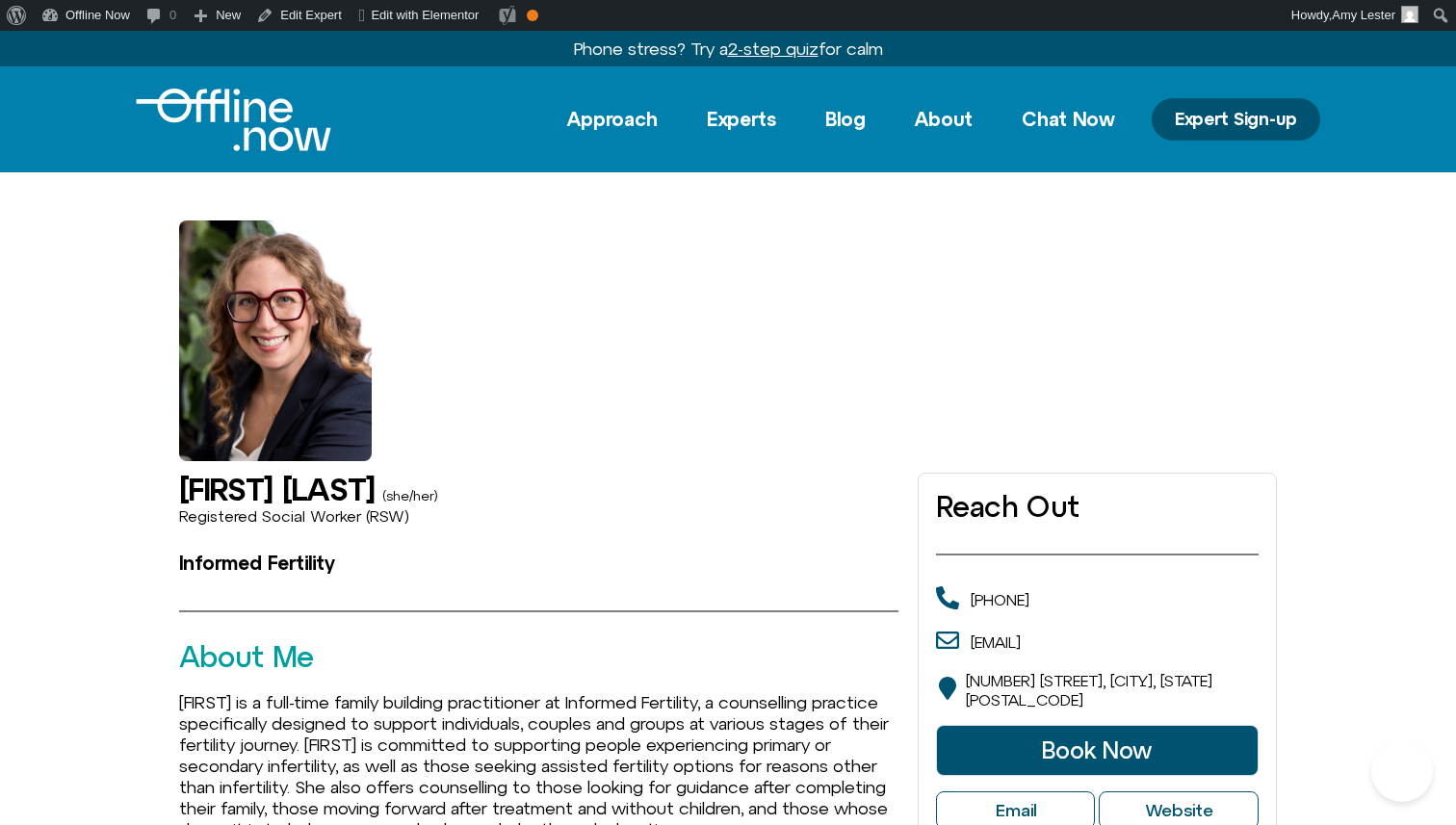 scroll, scrollTop: 0, scrollLeft: 0, axis: both 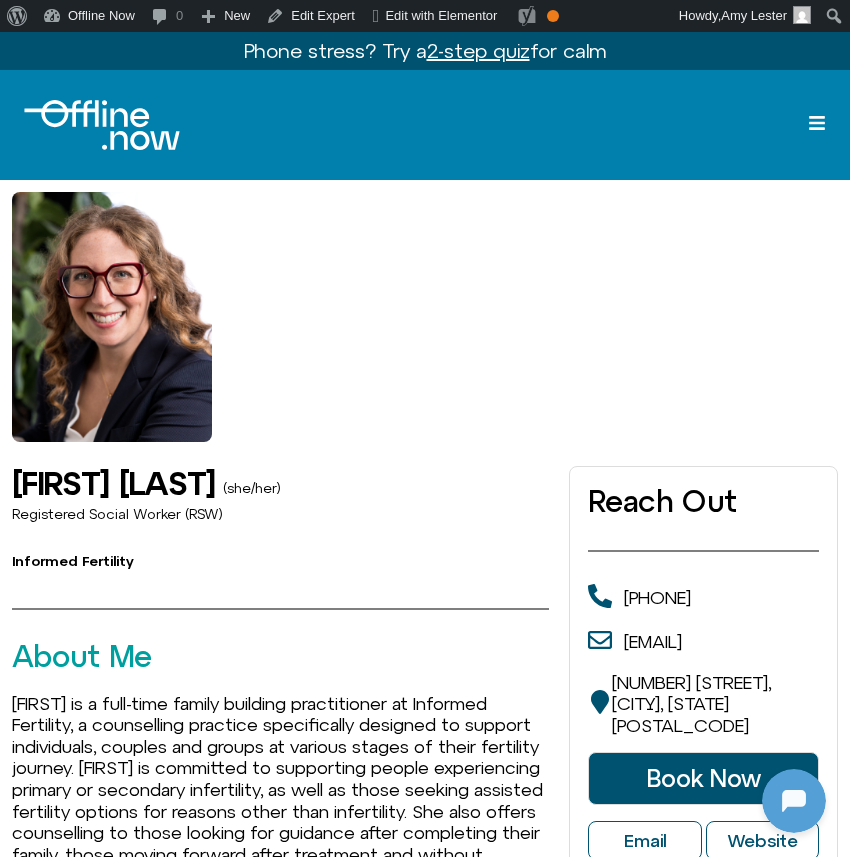 click at bounding box center [102, 125] 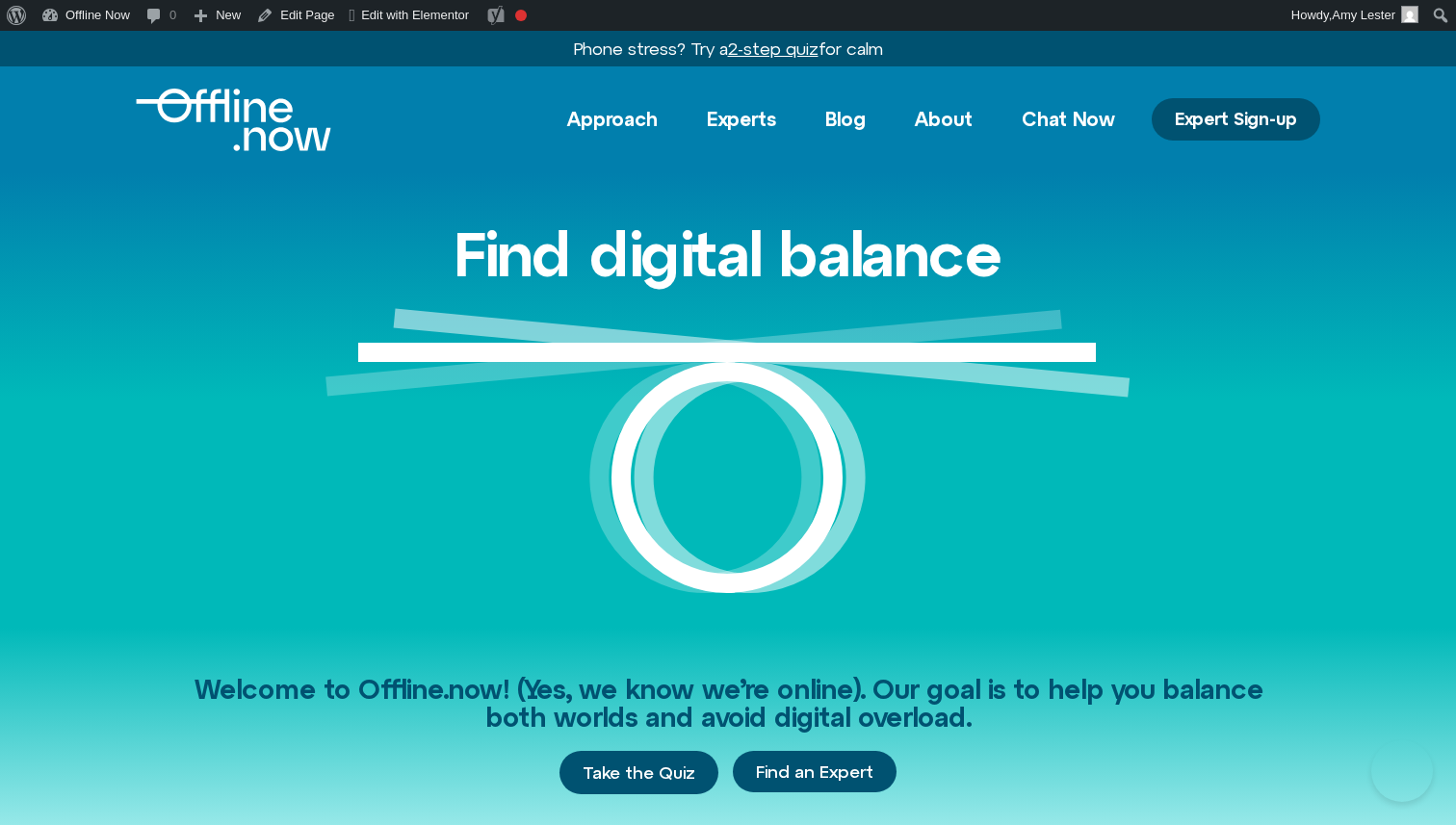 scroll, scrollTop: 0, scrollLeft: 0, axis: both 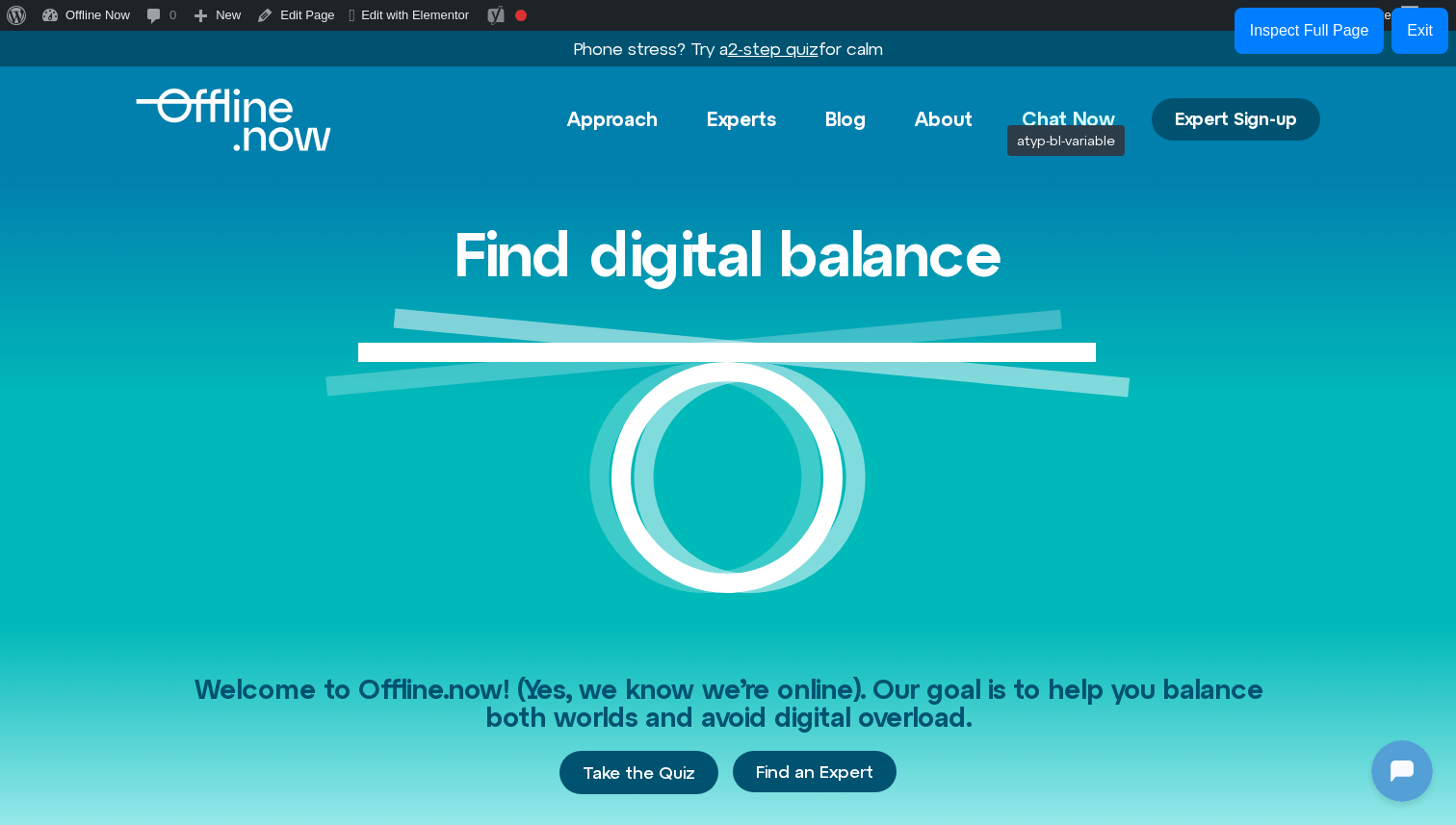 click on "Chat Now" 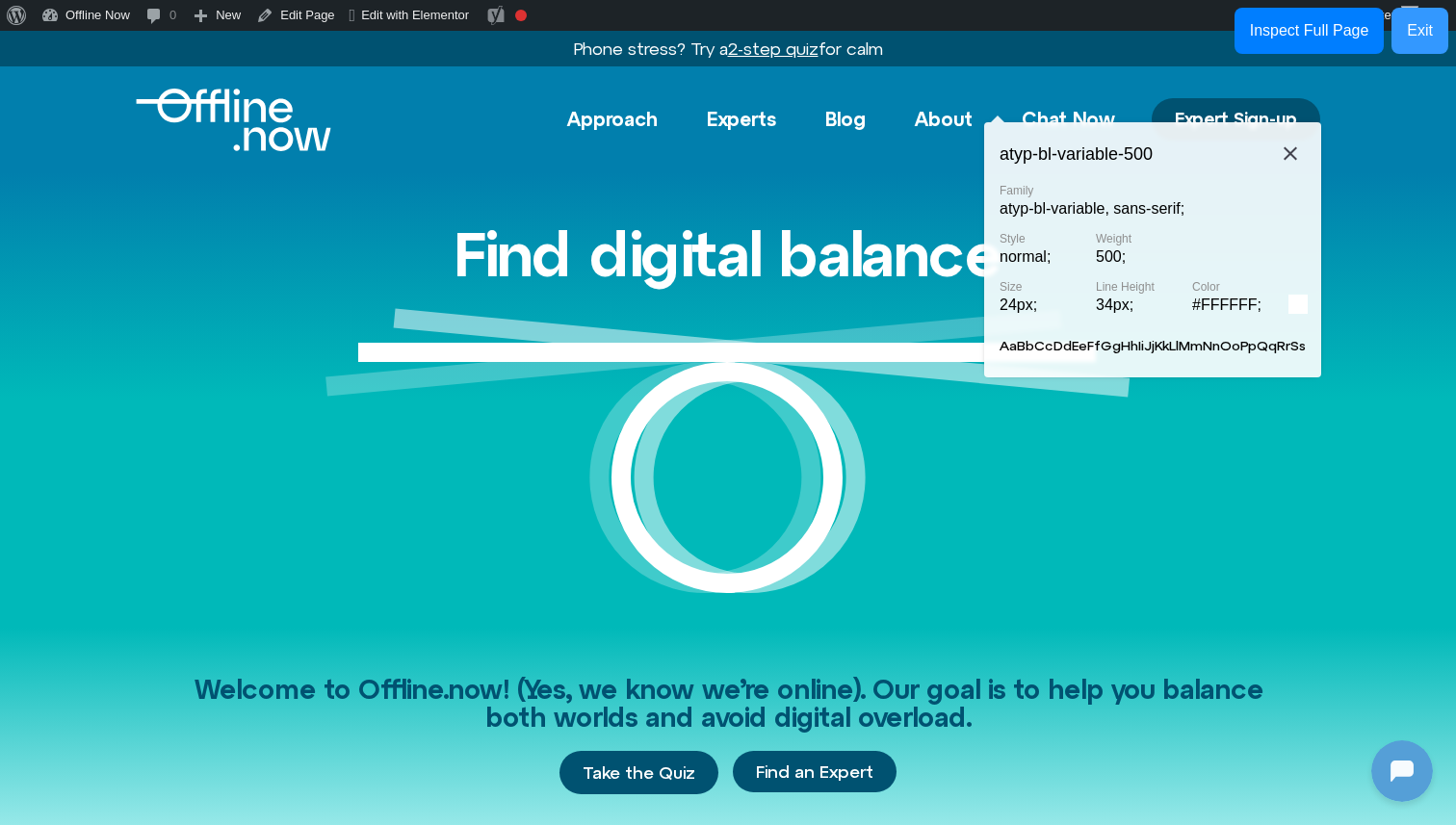 click on "Exit" at bounding box center (1419, 31) 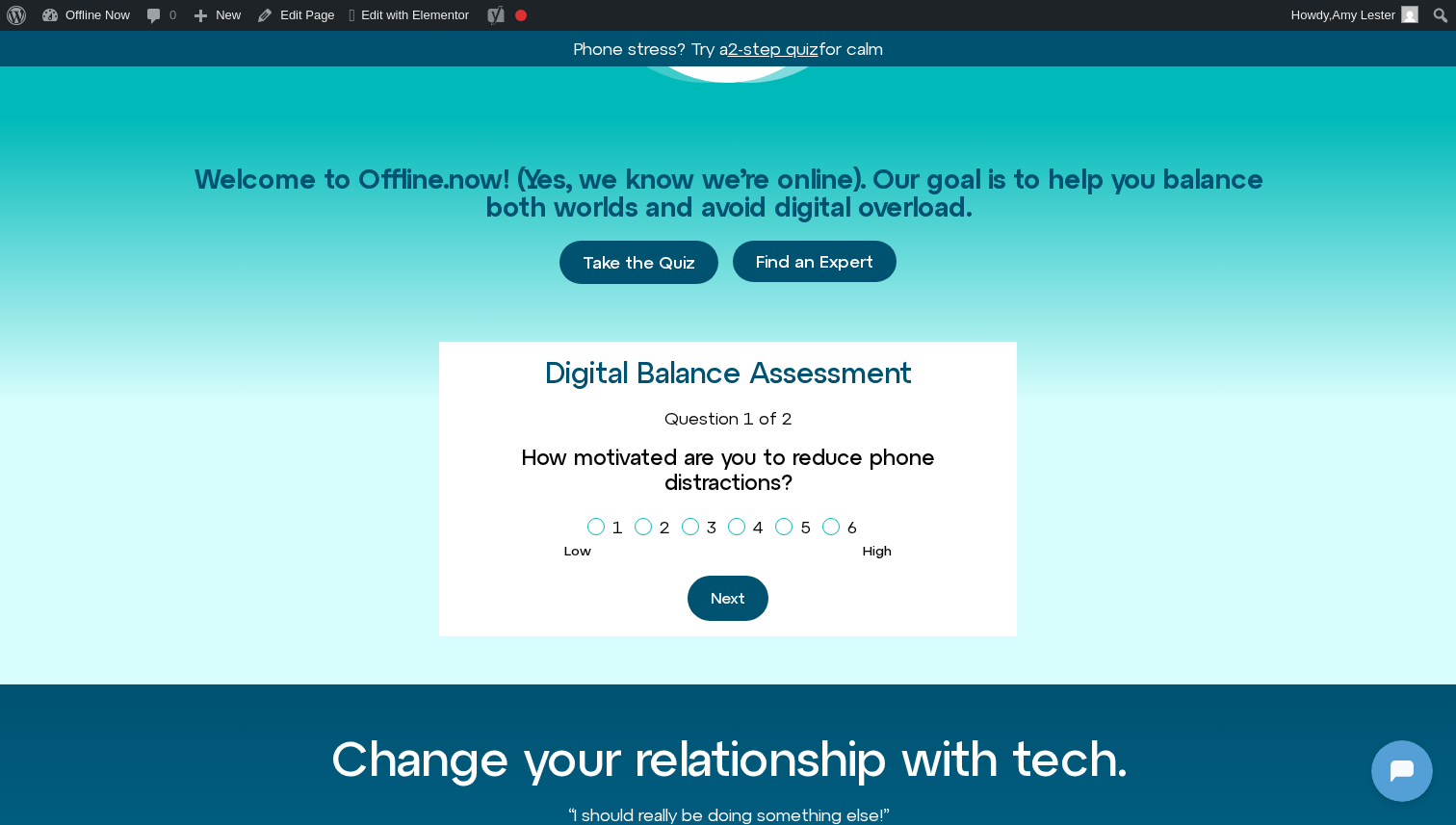 scroll, scrollTop: 0, scrollLeft: 0, axis: both 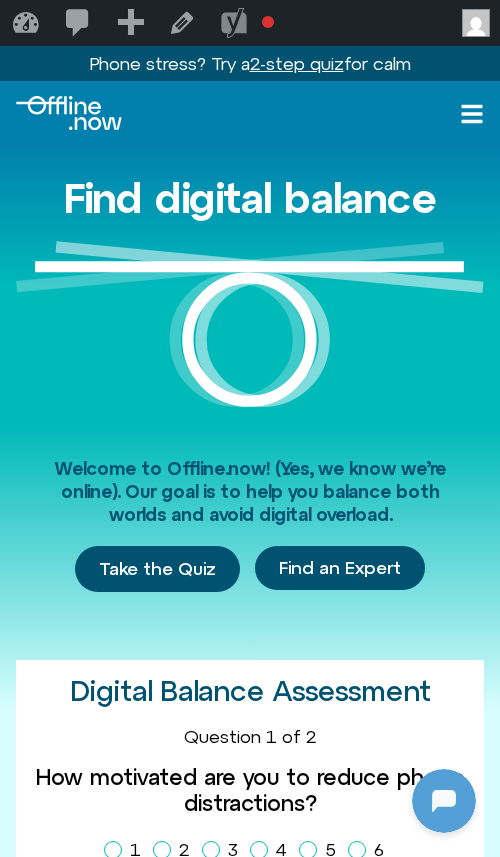 click on "Take the Quiz
Find an Expert" at bounding box center [250, 569] 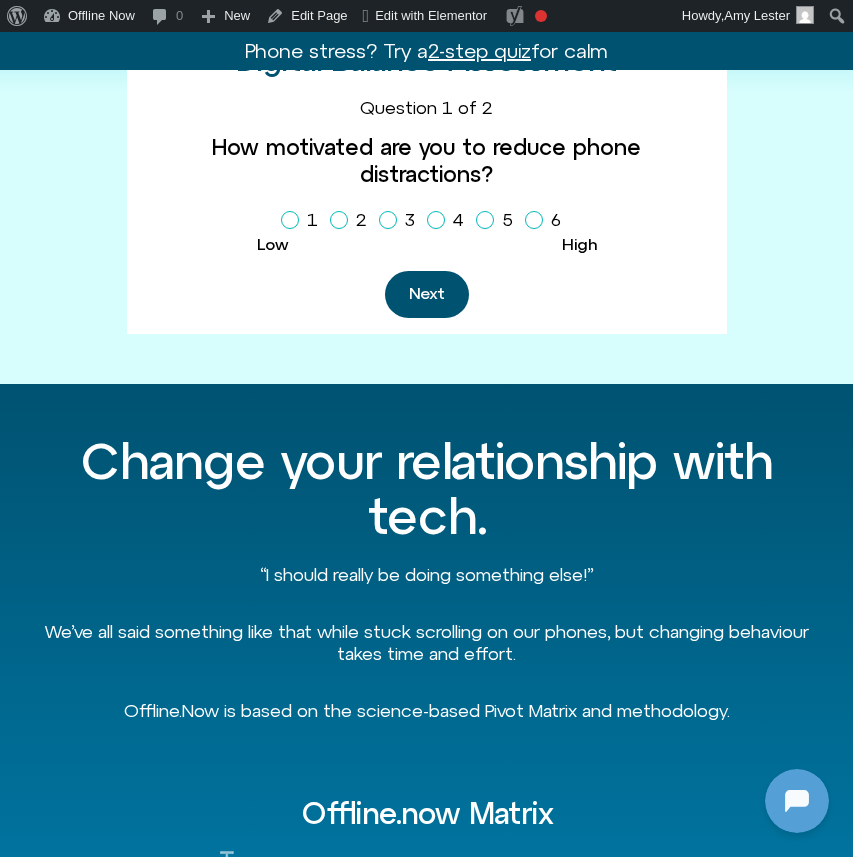 scroll, scrollTop: 0, scrollLeft: 0, axis: both 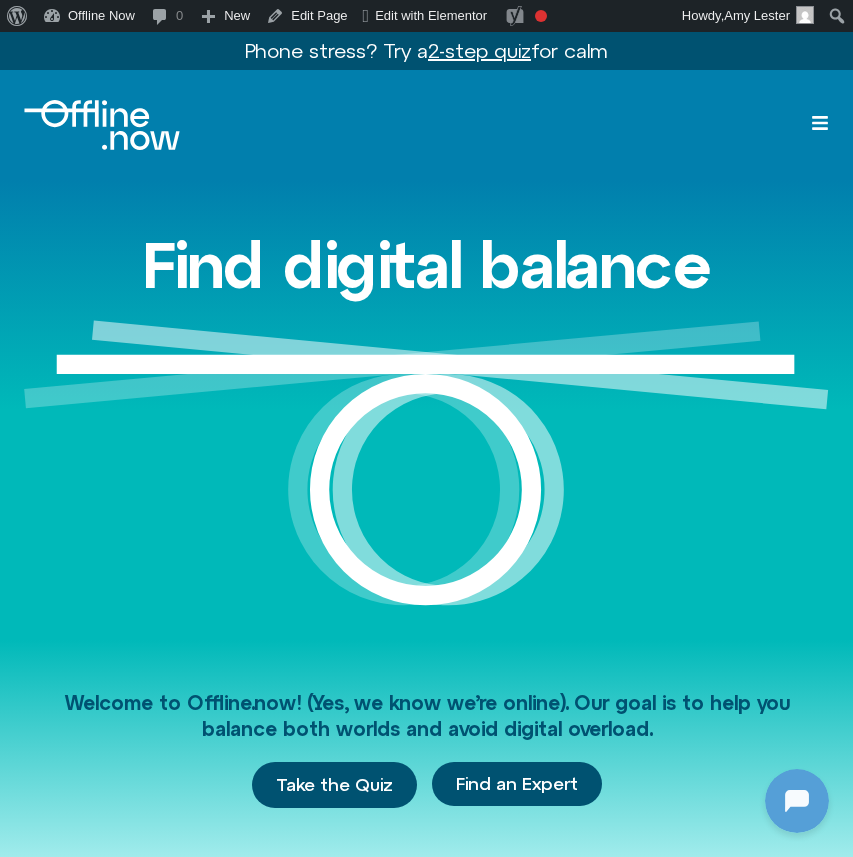 click at bounding box center [102, 125] 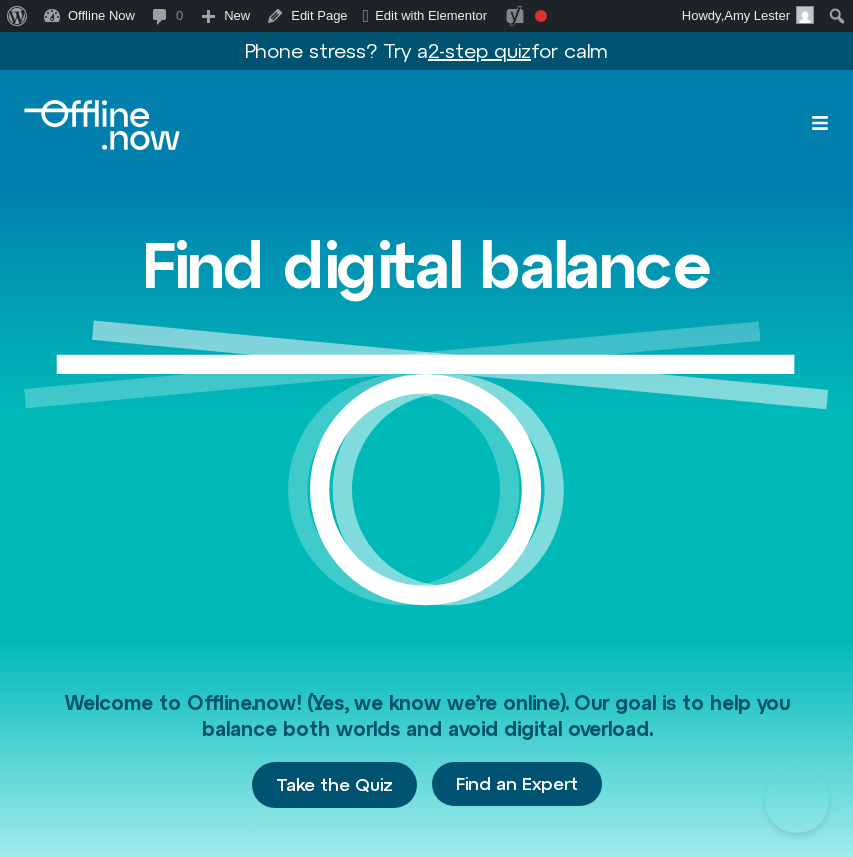 scroll, scrollTop: 0, scrollLeft: 0, axis: both 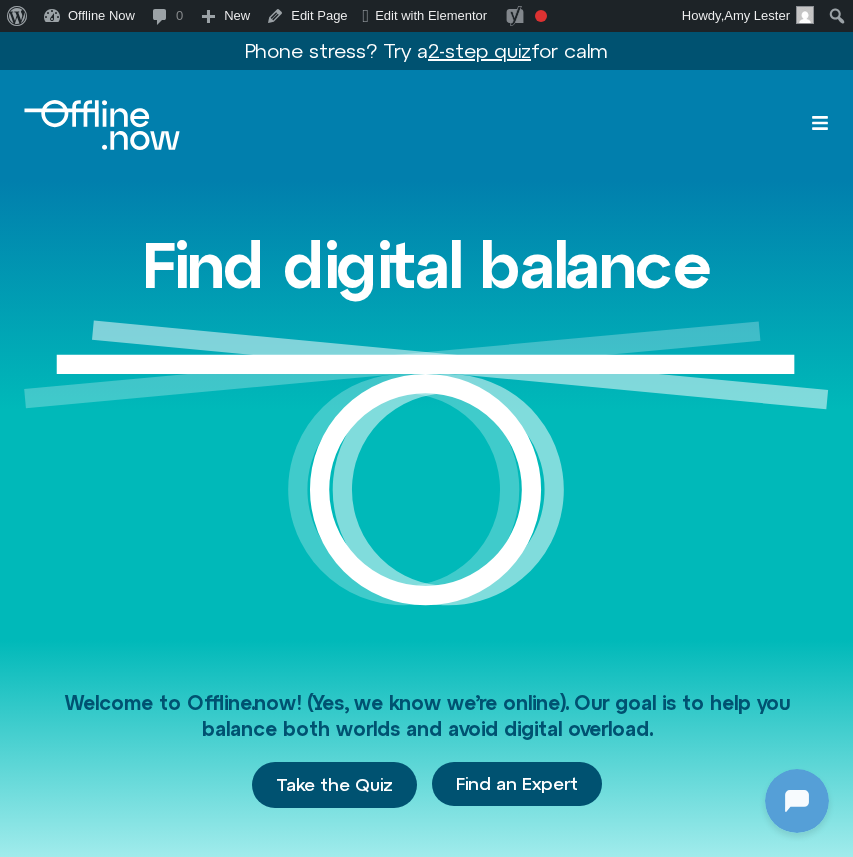 click 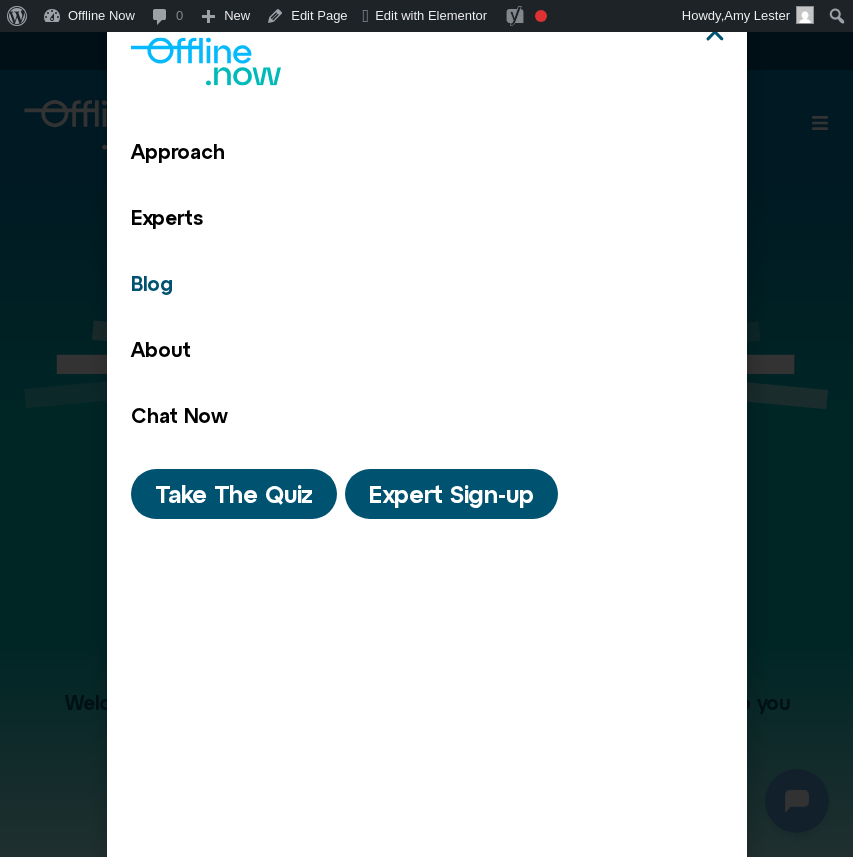 click on "Blog" 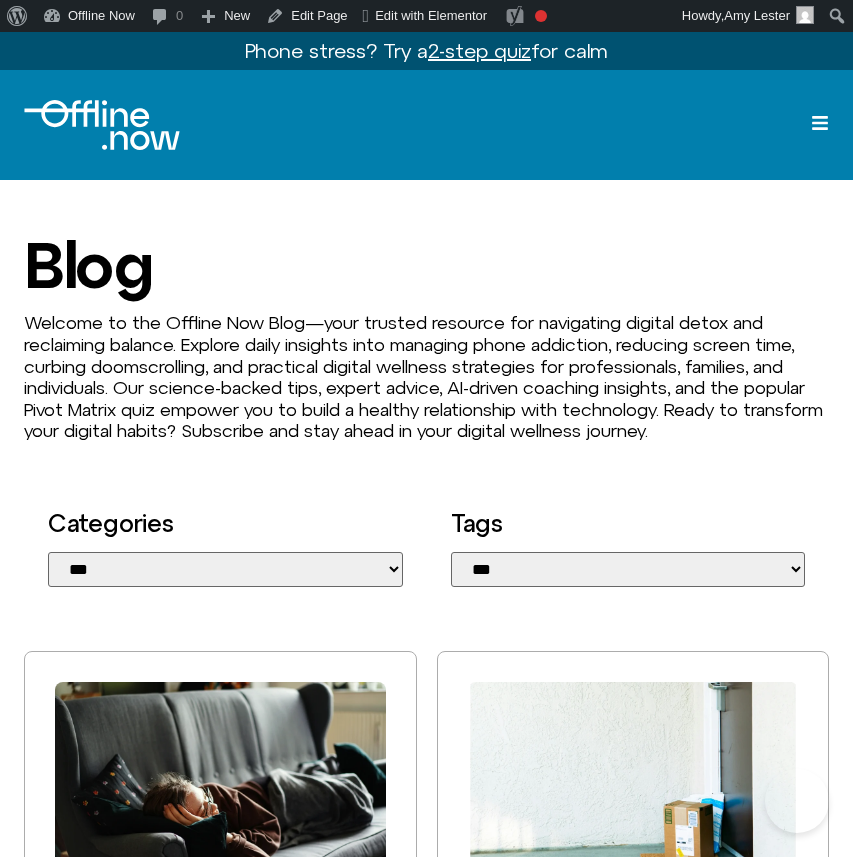 scroll, scrollTop: 0, scrollLeft: 0, axis: both 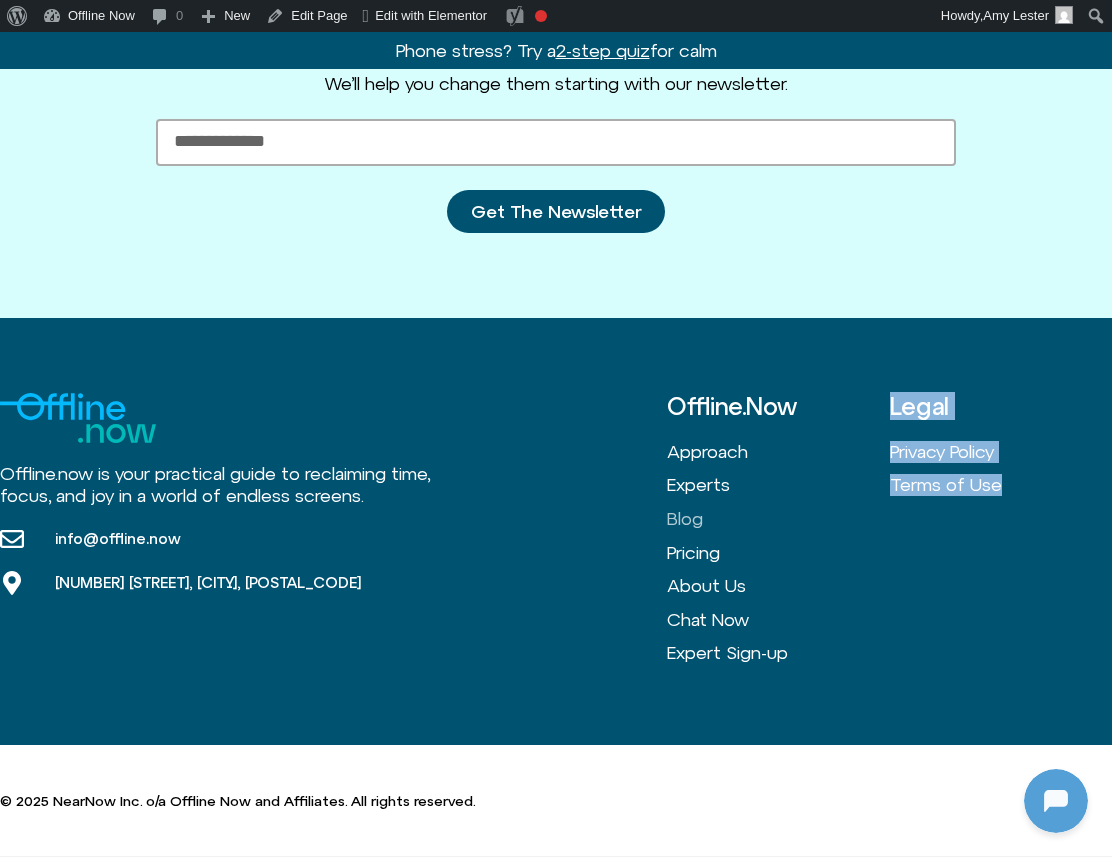 drag, startPoint x: 806, startPoint y: 703, endPoint x: 1238, endPoint y: 671, distance: 433.18356 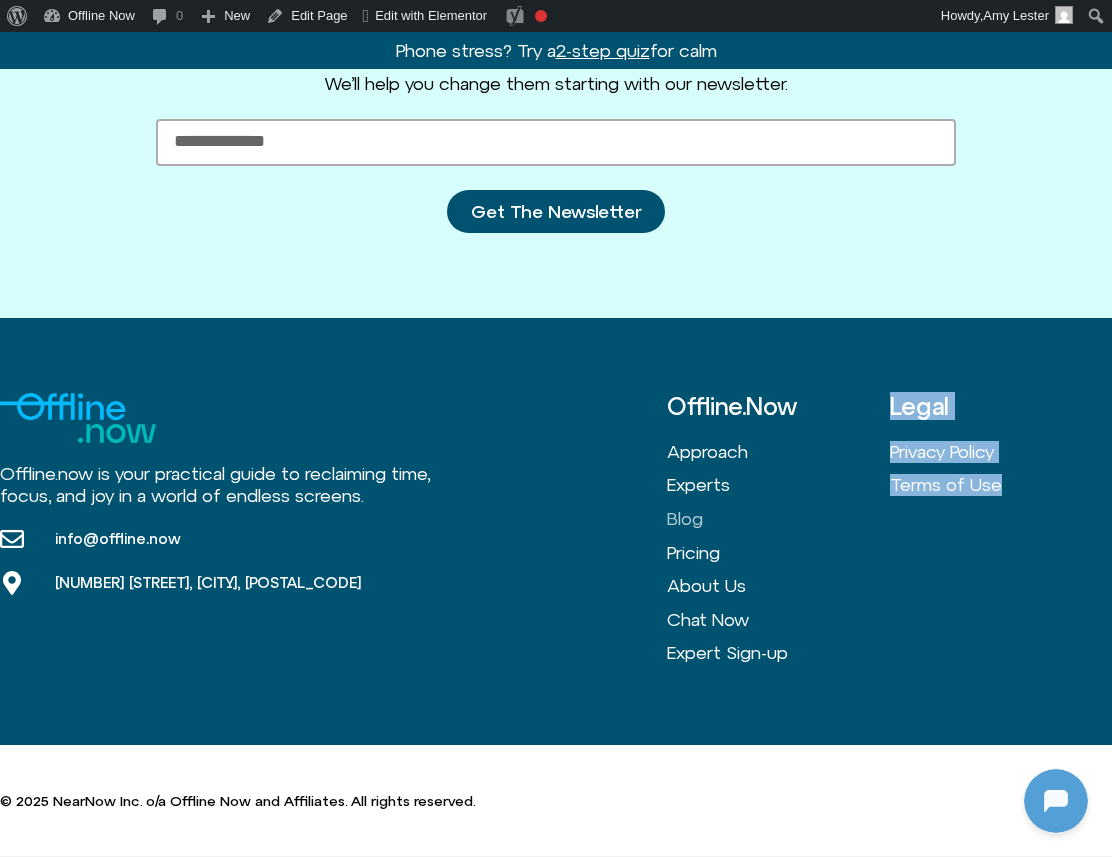 click on "About WordPress About WordPress Get Involved WordPress.org Documentation Learn WordPress Support Feedback Offline Now Dashboard 0 0 Comments in moderation New Post Media Page Floating Element Template Expert Edit Page Edit with Elementor Header Header Blog Posts Blog Loop Item Footer Interior Footer mobile Menu Popup Email Signup Container Site Settings Site Theme Builder Site SEO Needs improvement Front-end SEO inspector Focus keyphrase:  Digital Balance Blog SEO score:  Needs improvement Readability:  Good Analyze this page Check links to this URL Google Rich Results Test Facebook Debugger Google Page Speed Test SEO Tools Semrush Wincher Google trends How to Learn more SEO Improve your blog post Write better content Help Yoast.com help section Yoast Premium support WordPress.org support forums Learn more SEO Howdy,  Amy Lester Amy Lester Edit Profile Log Out Search ******
Skip to content
Phone stress? Try a  2-step quiz  for calm" at bounding box center [556, -2358] 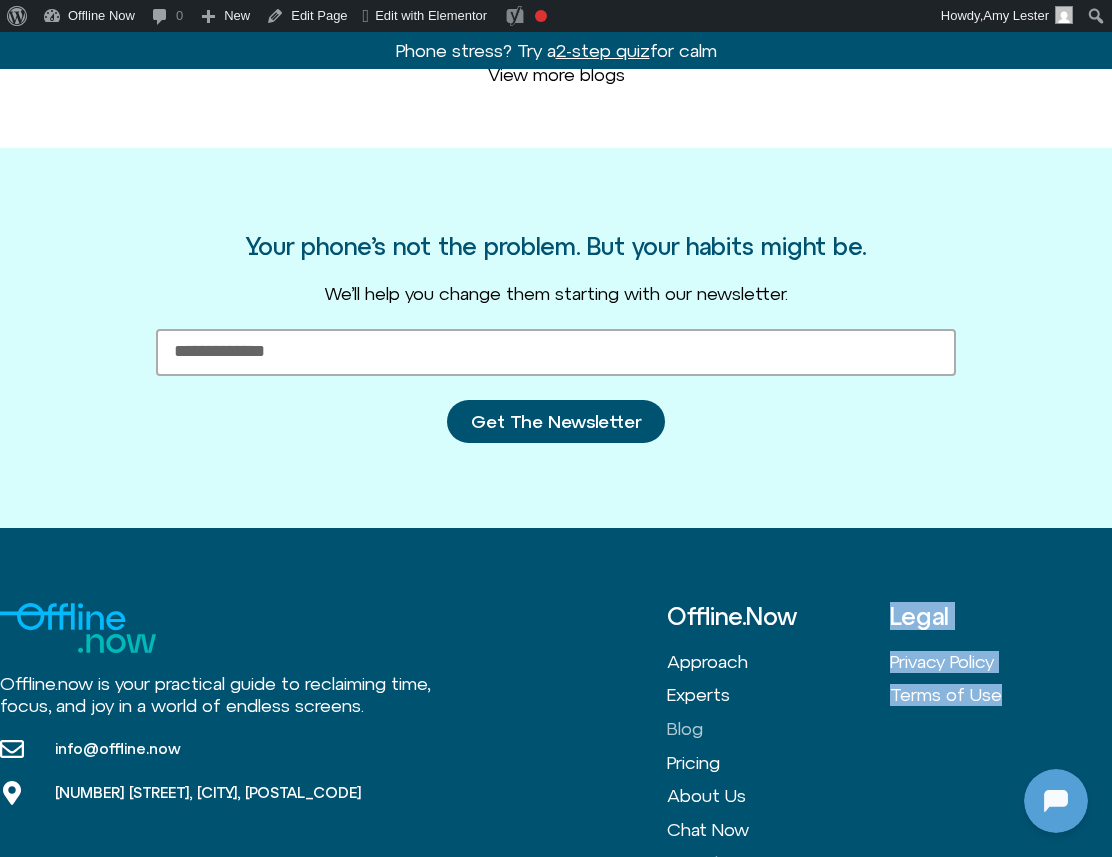 scroll, scrollTop: 5393, scrollLeft: 0, axis: vertical 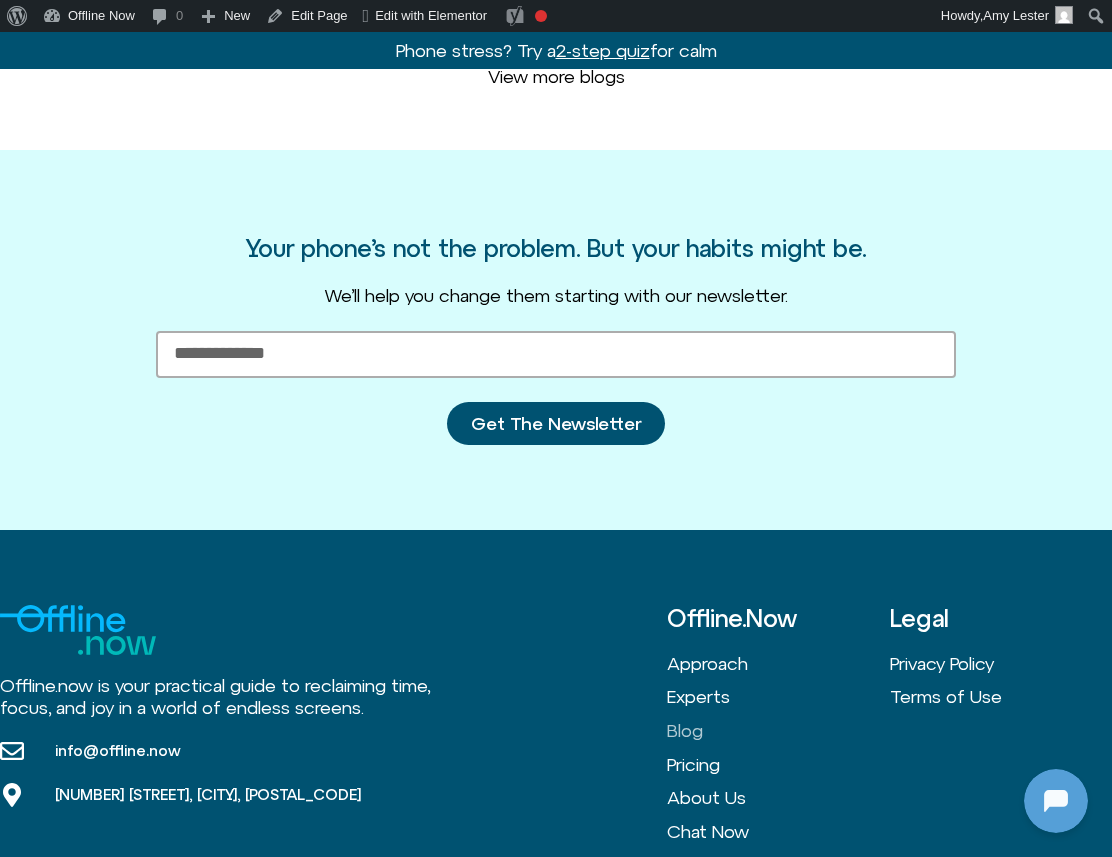 click on "Binge-Watch Balance: Limits for Streaming
June 25, 2025
Autoplay’s countdown makes “just one more” the default. To limit binge watching without losing the fun, pre-decide an episode cap, disable autoplay, and pair the end of each session with an offline reward (tea, journaling, stretch). Stand up at every credit roll and ask, “Am I still watching by choice?” Host short watch-parties for social benefit, and keep the day’s first/last 30 minutes screen-free. These tiny, evidence-backed tweaks transform marathon nights into mindful, guilt-free streaming.
Read More" at bounding box center (556, -2311) 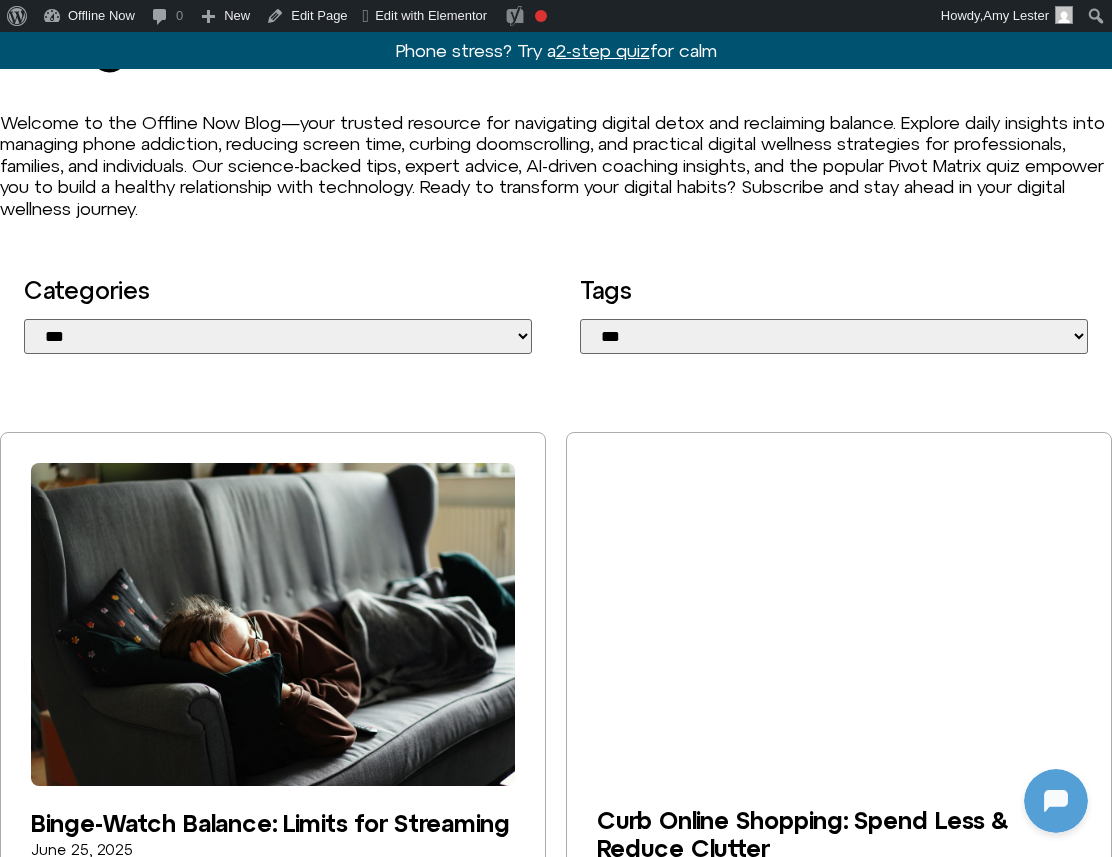 scroll, scrollTop: 0, scrollLeft: 0, axis: both 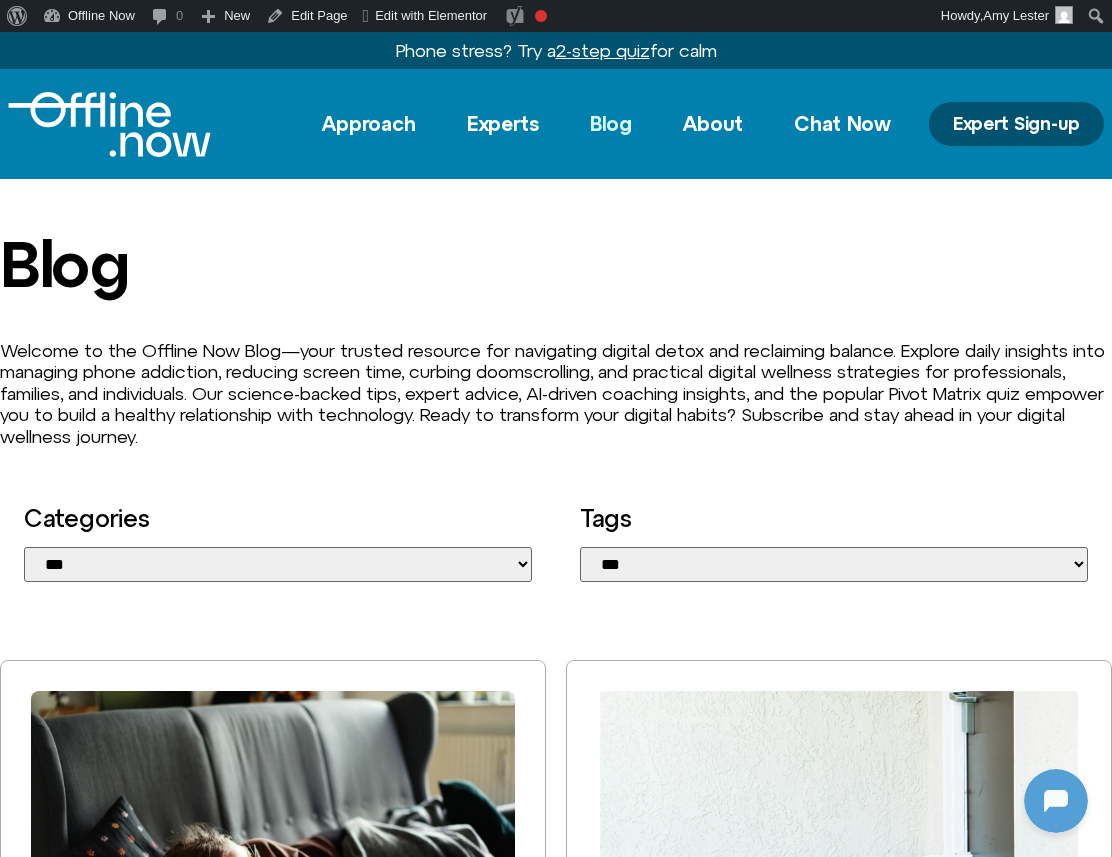 click at bounding box center [109, 124] 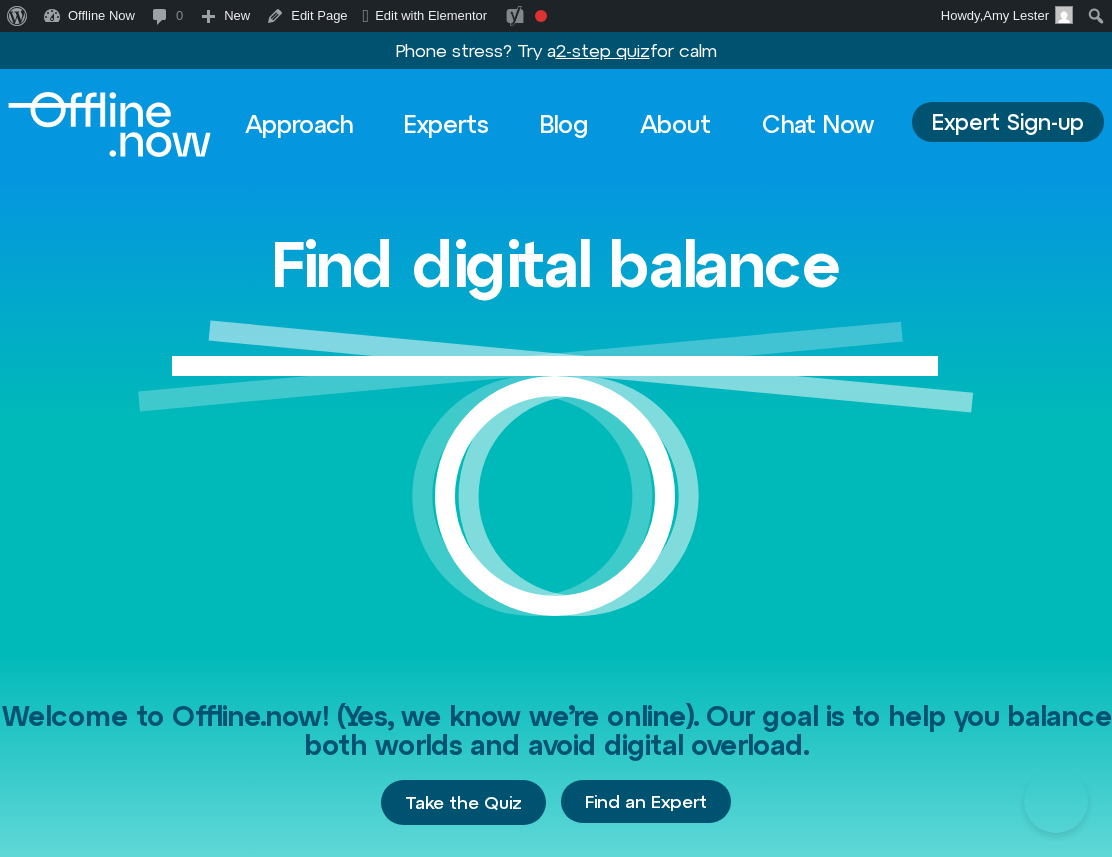 scroll, scrollTop: 0, scrollLeft: 0, axis: both 